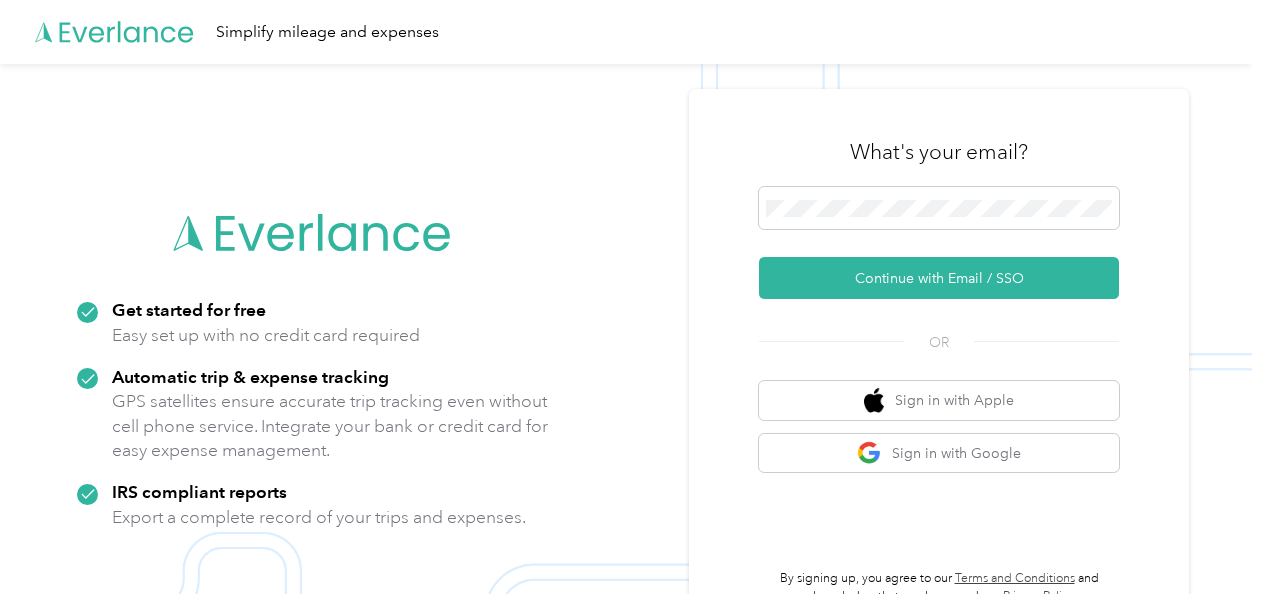 scroll, scrollTop: 0, scrollLeft: 0, axis: both 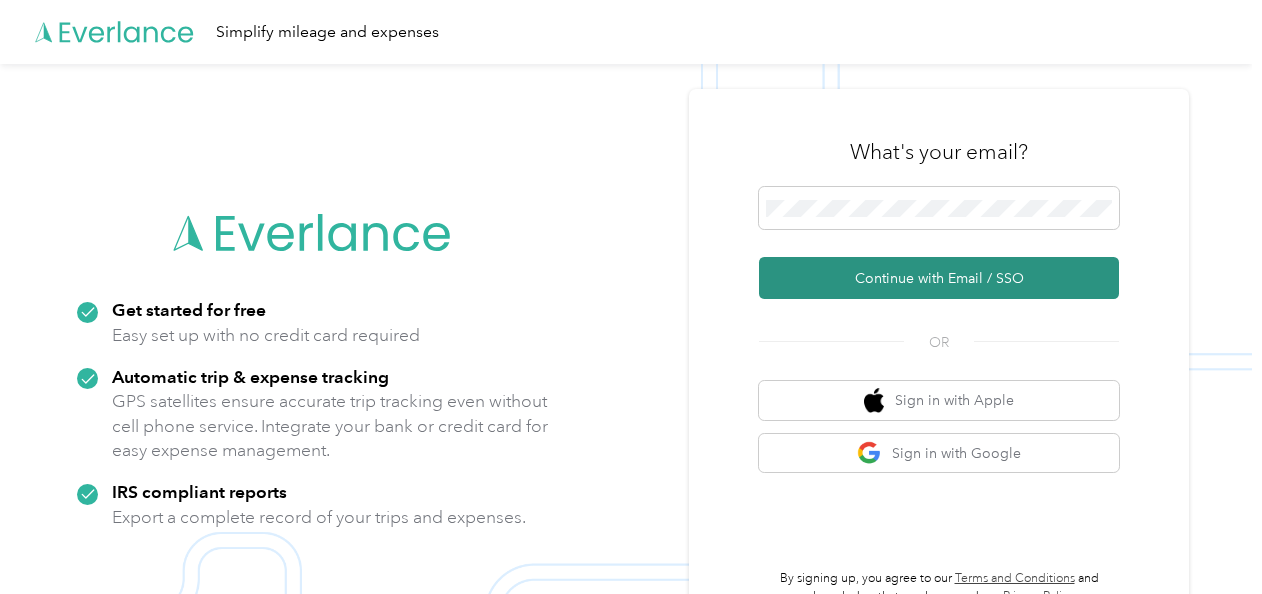 click on "Continue with Email / SSO" at bounding box center [939, 278] 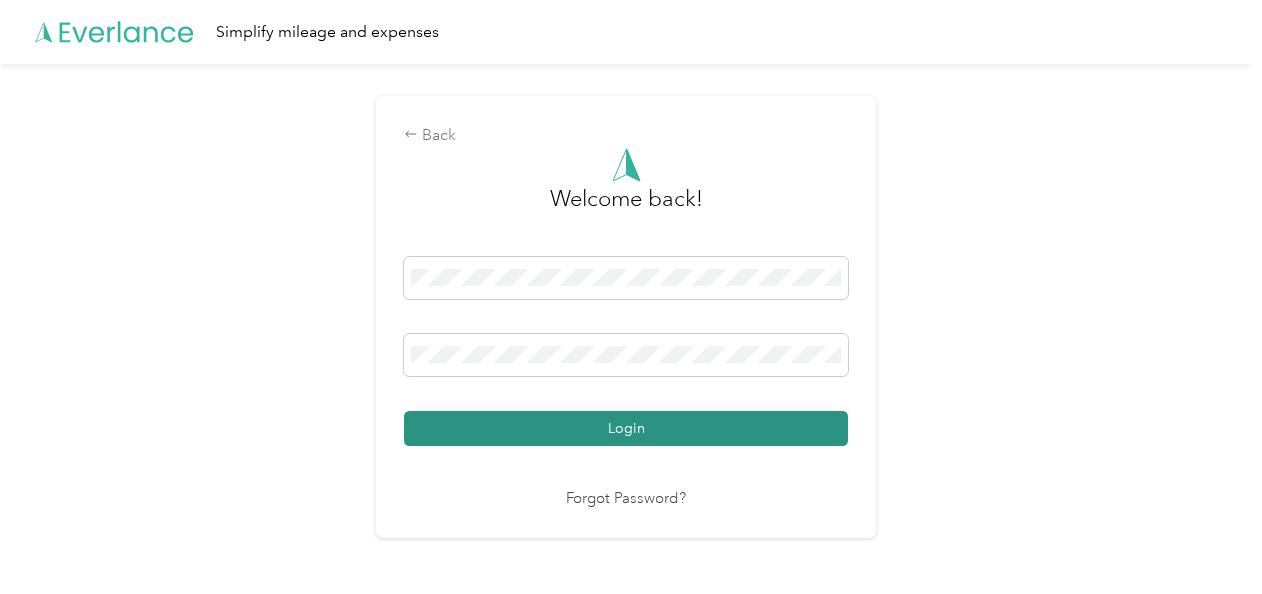 click on "Login" at bounding box center (626, 428) 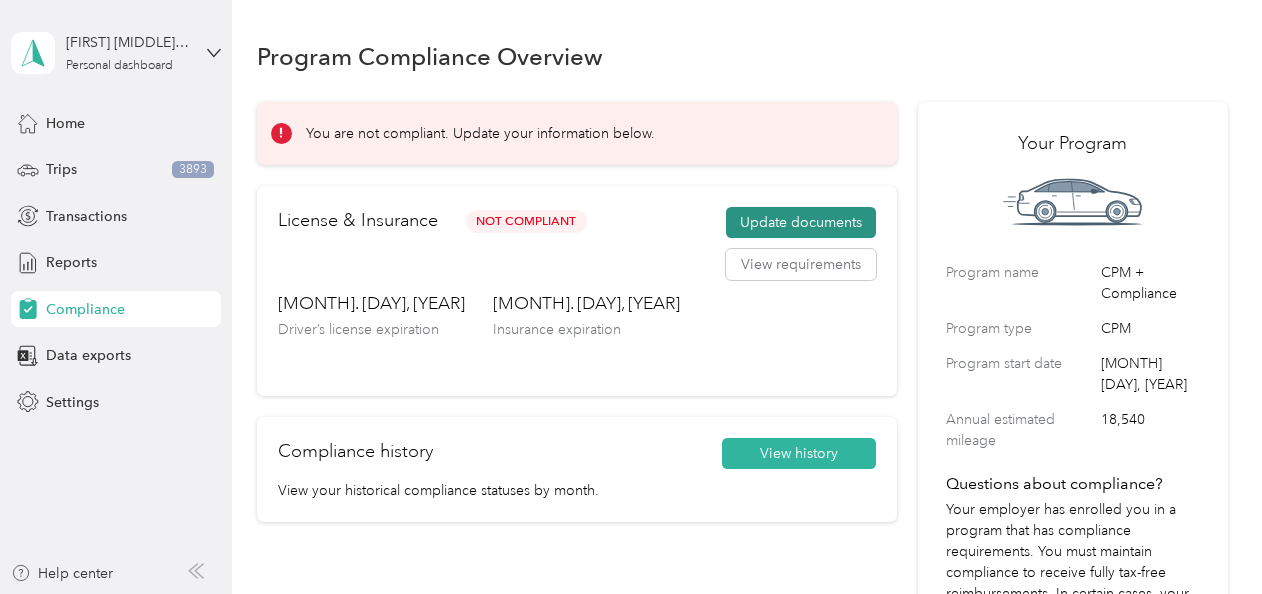 click on "Update documents" at bounding box center [801, 223] 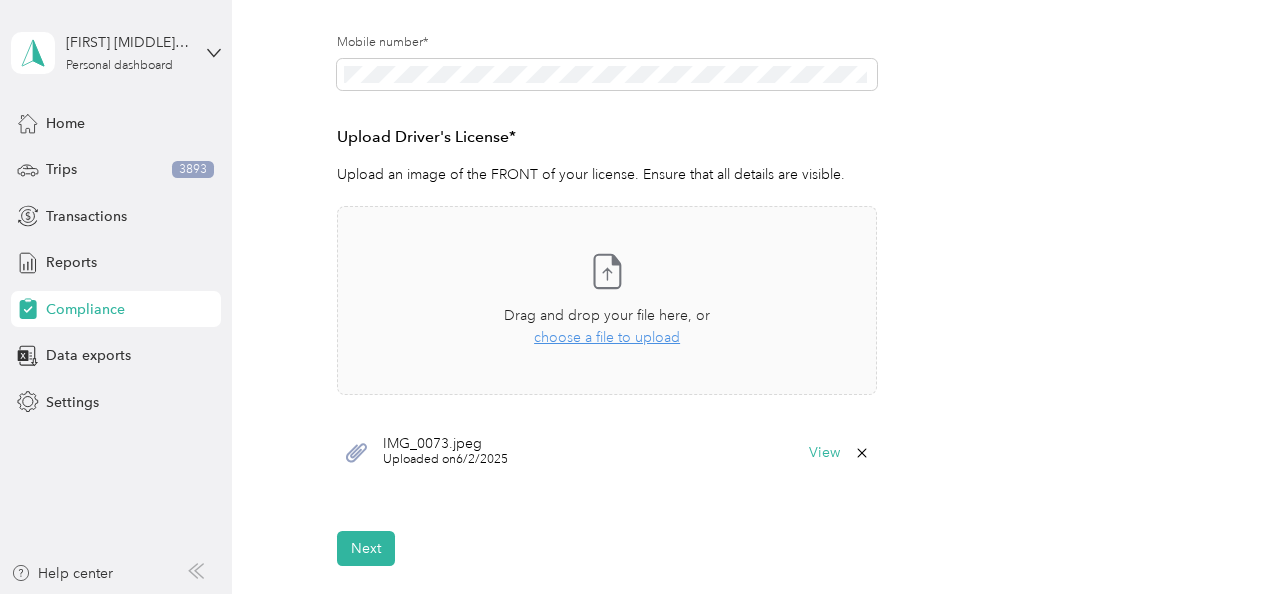 scroll, scrollTop: 461, scrollLeft: 0, axis: vertical 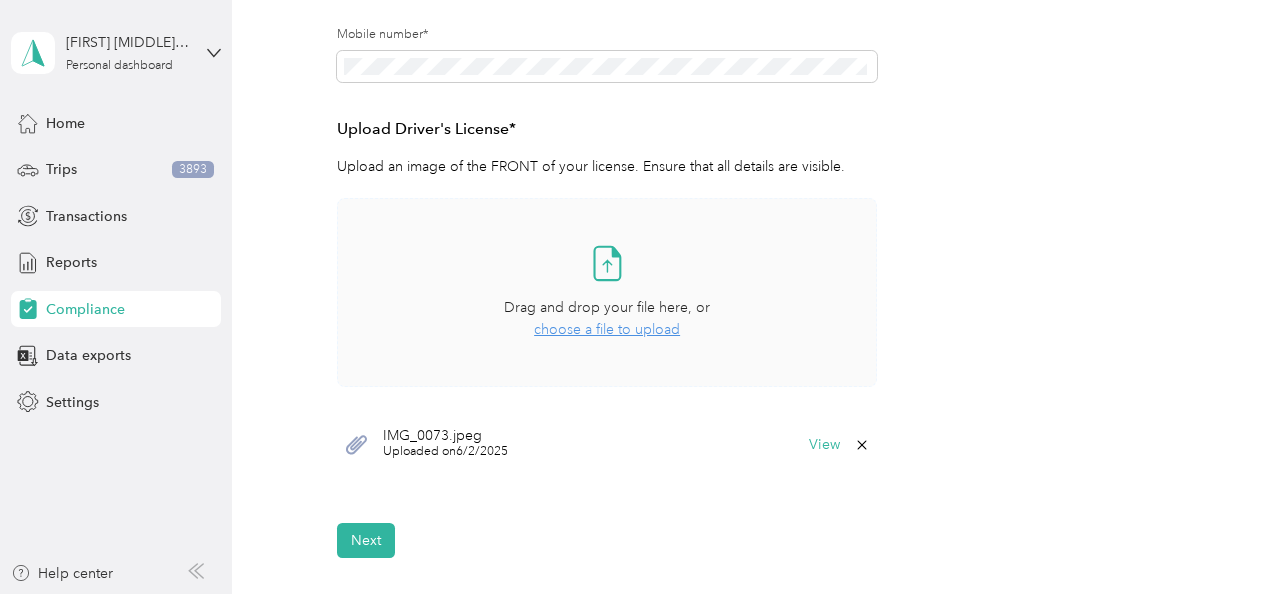 click on "choose a file to upload" at bounding box center [607, 329] 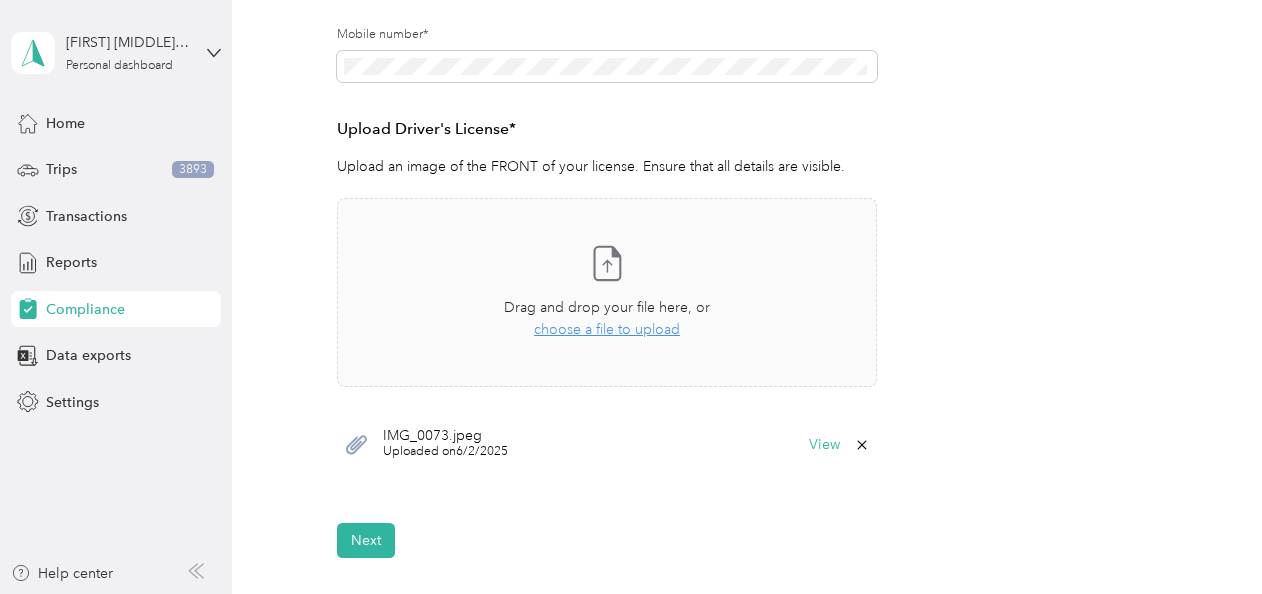 click on "Uploaded on  6/2/2025" at bounding box center [445, 452] 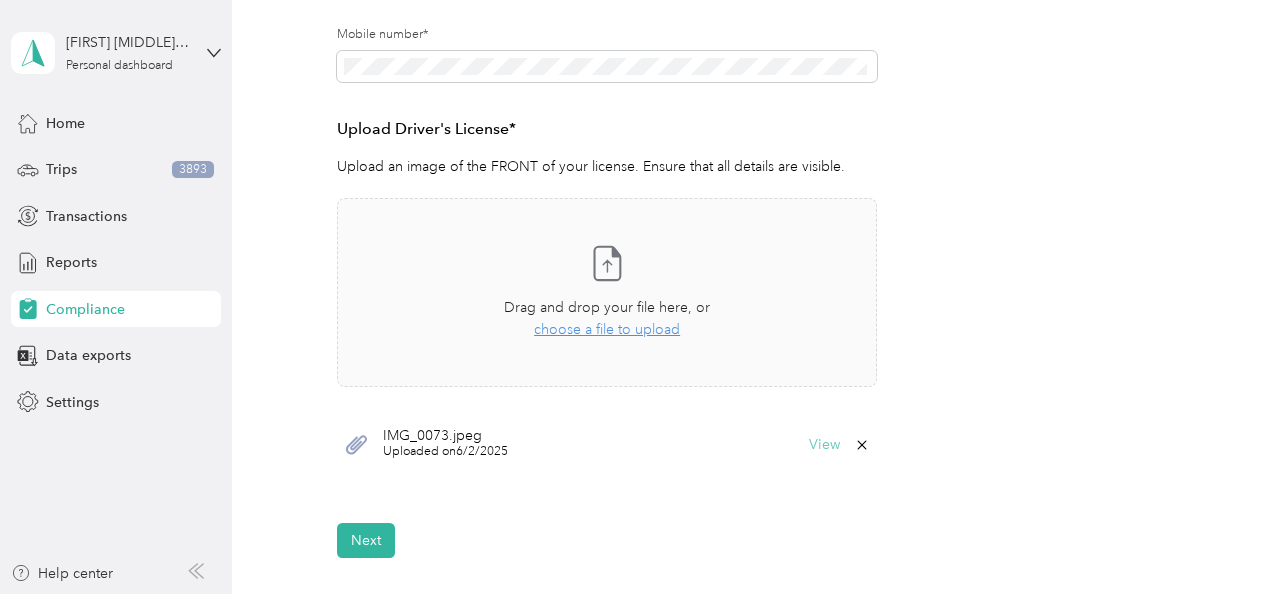 click on "View" at bounding box center (824, 445) 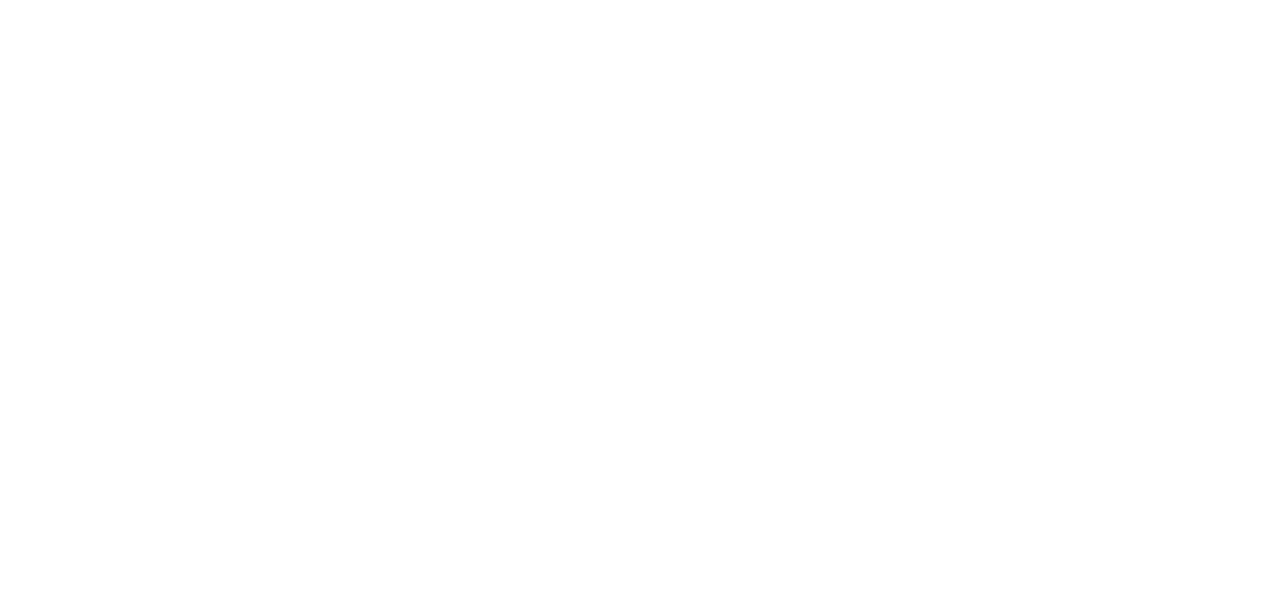 scroll, scrollTop: 0, scrollLeft: 0, axis: both 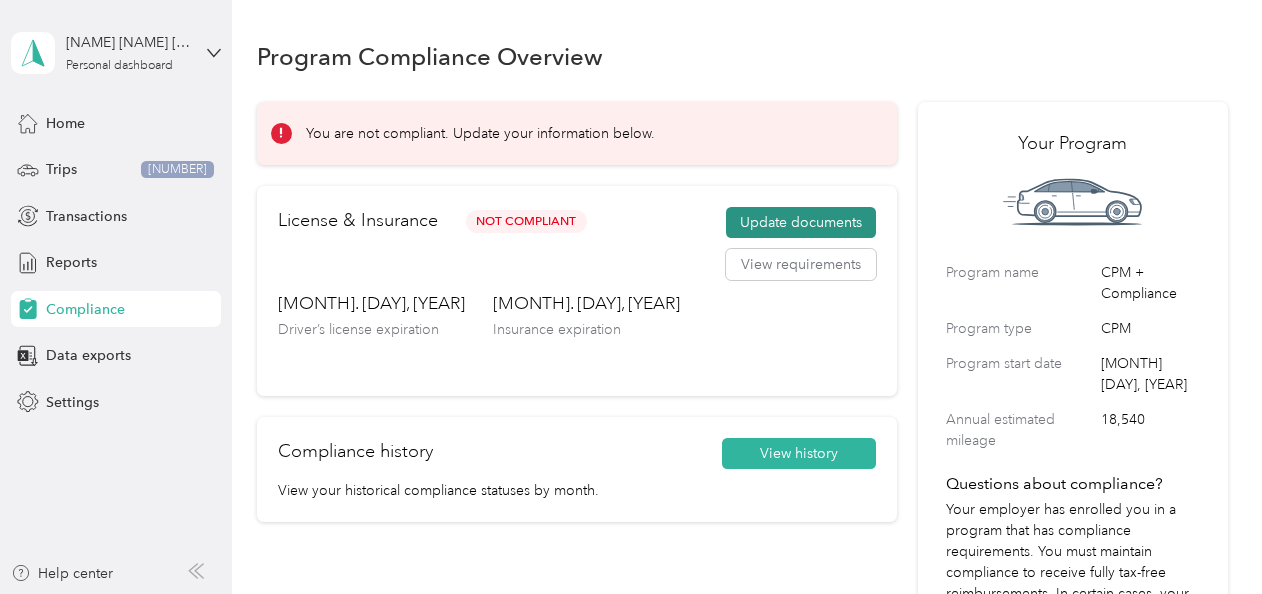 click on "Update documents" at bounding box center (801, 223) 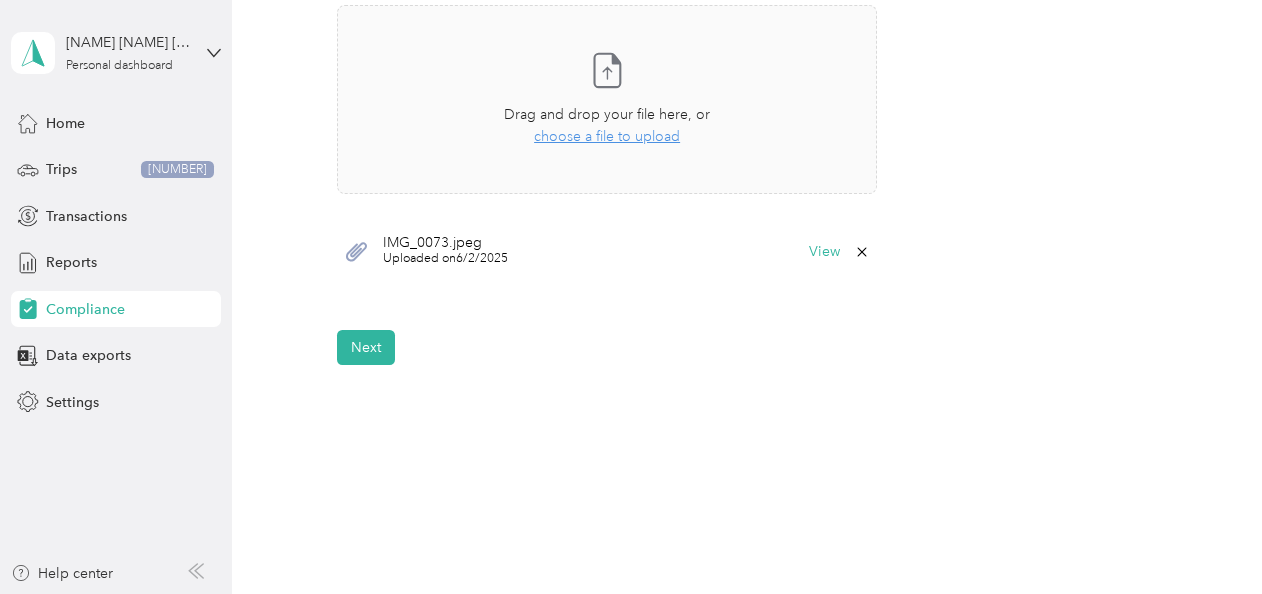 scroll, scrollTop: 715, scrollLeft: 0, axis: vertical 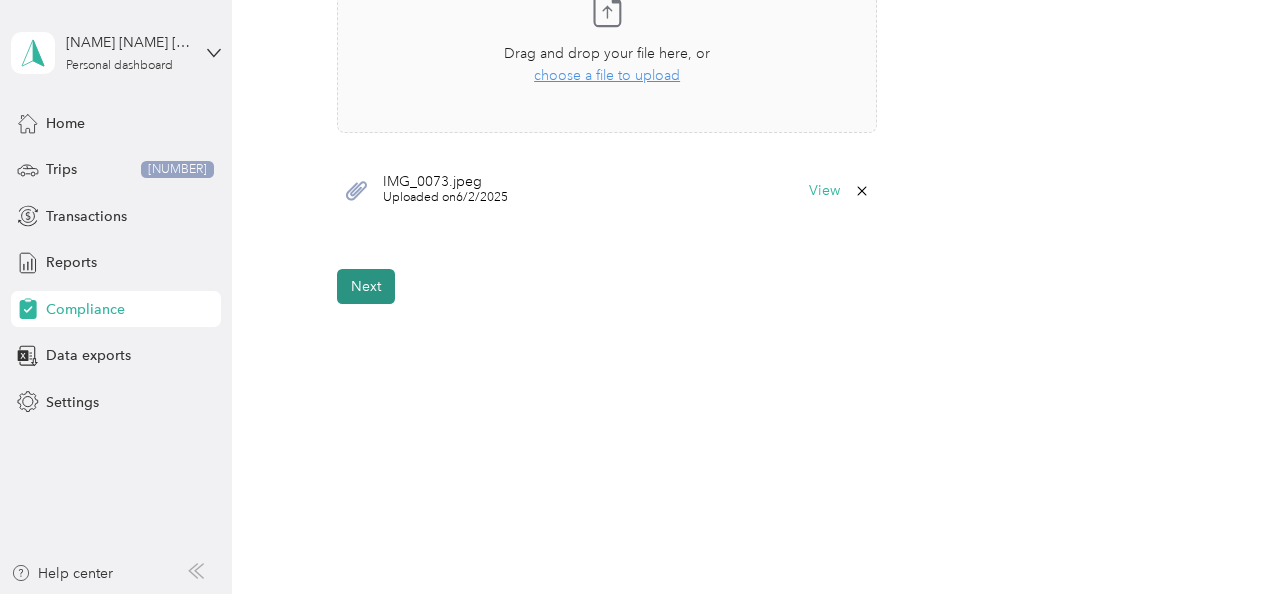 click on "Next" at bounding box center [366, 286] 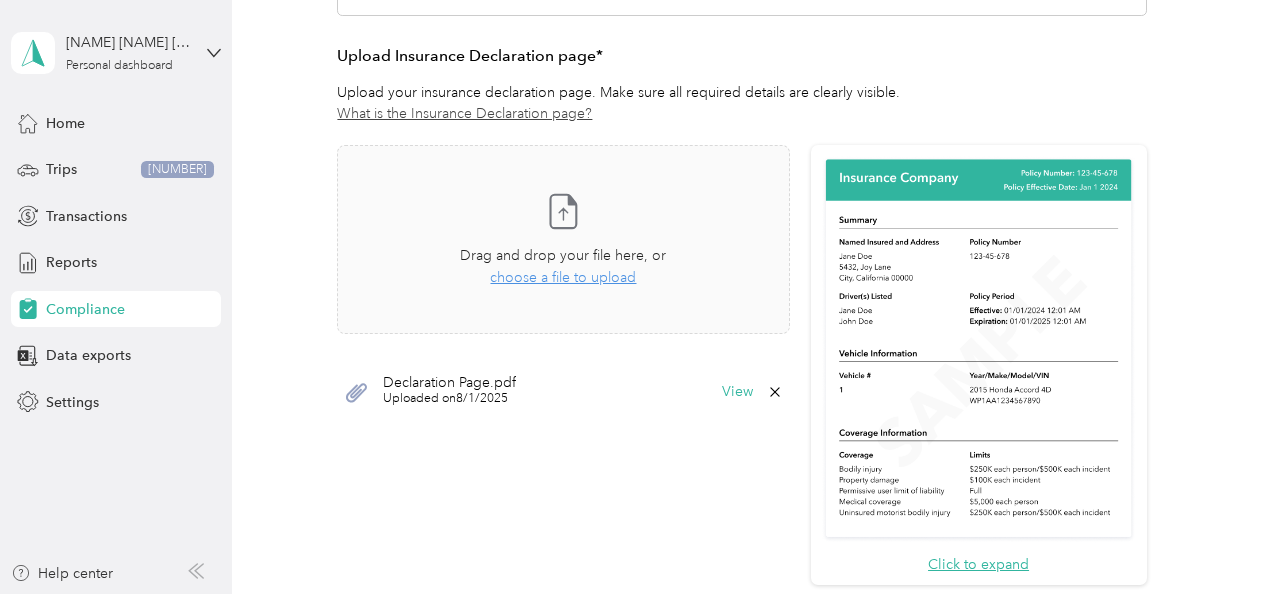 scroll, scrollTop: 414, scrollLeft: 0, axis: vertical 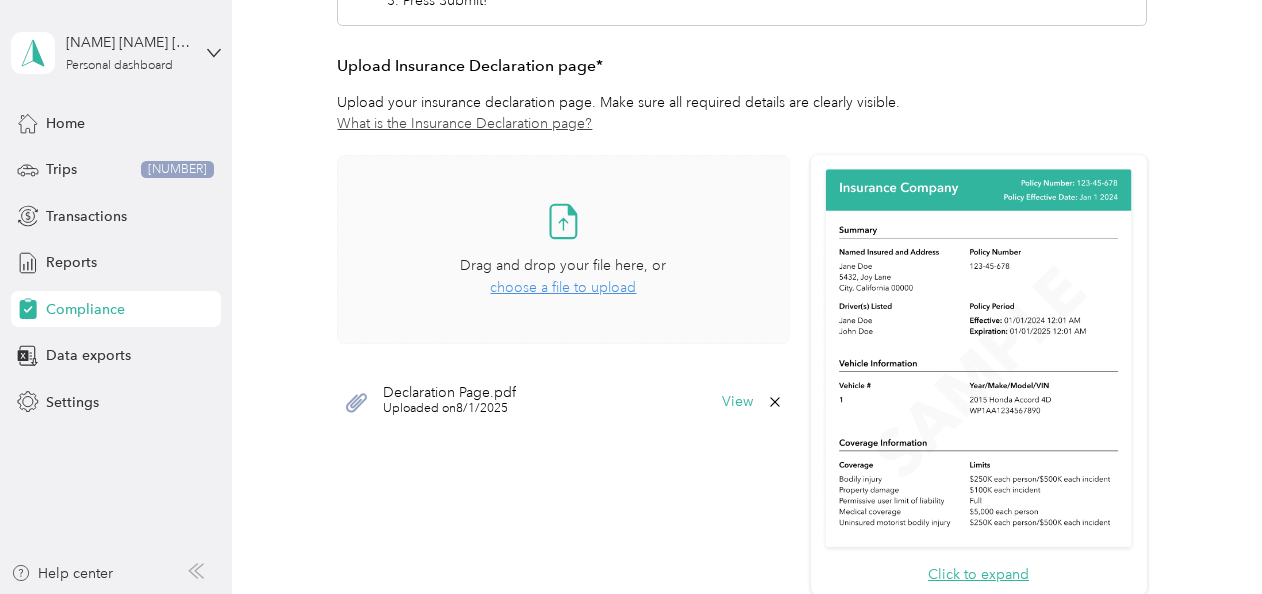 click on "choose a file to upload" at bounding box center (563, 287) 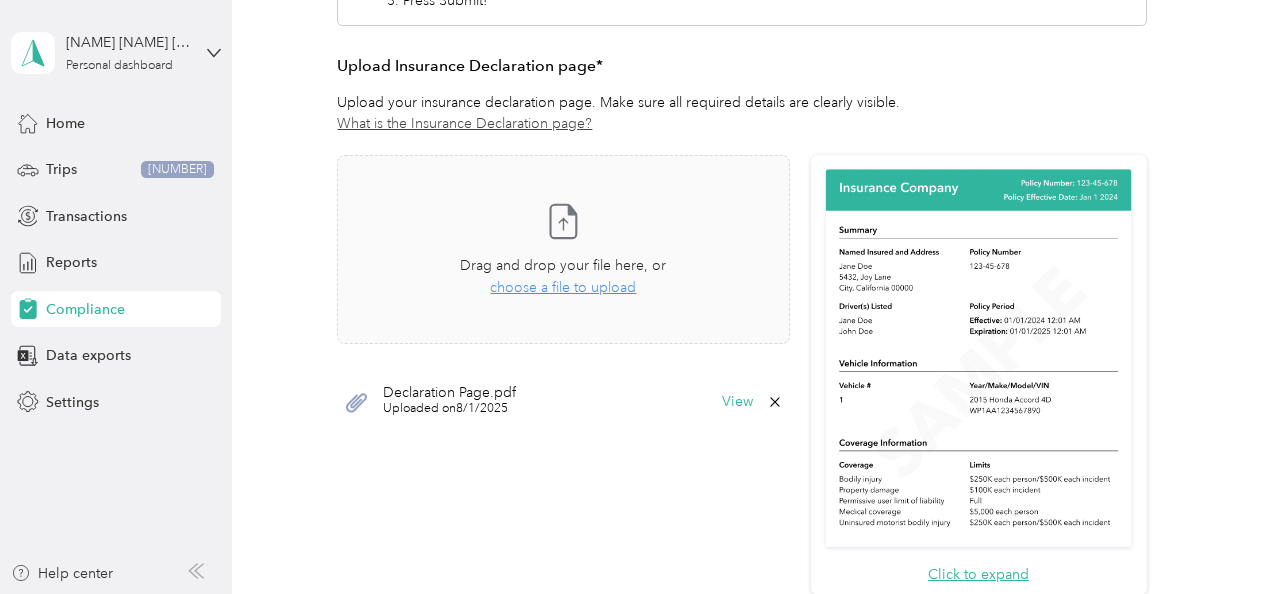 click on "Uploaded on  [DATE]" at bounding box center (449, 409) 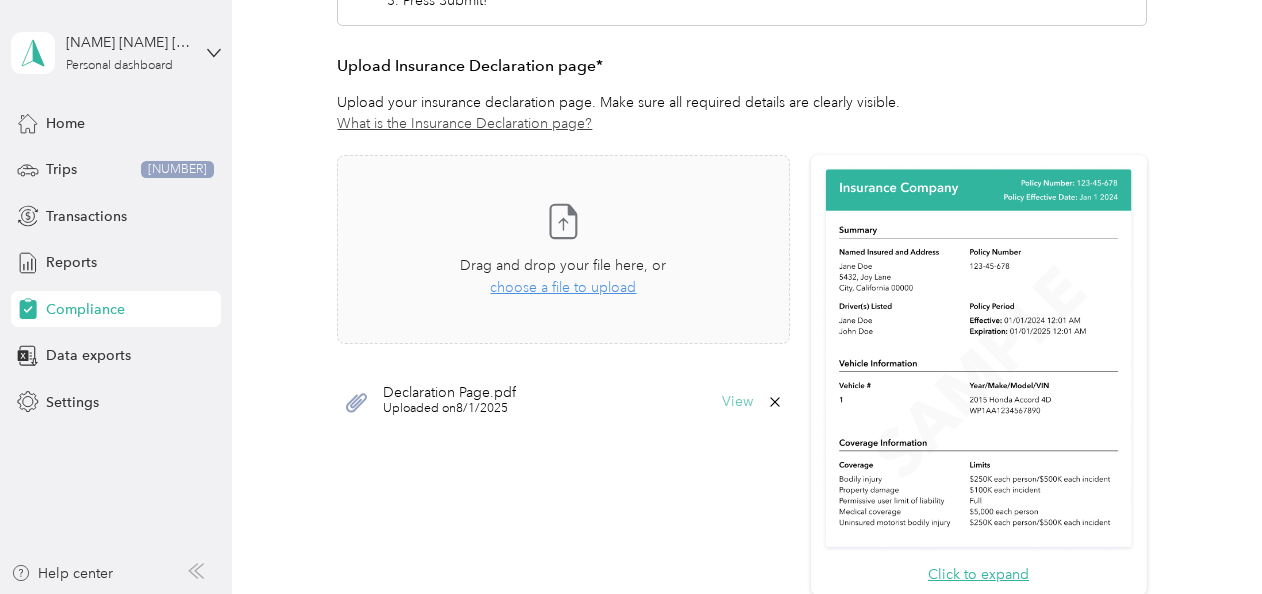 click on "View" at bounding box center [737, 402] 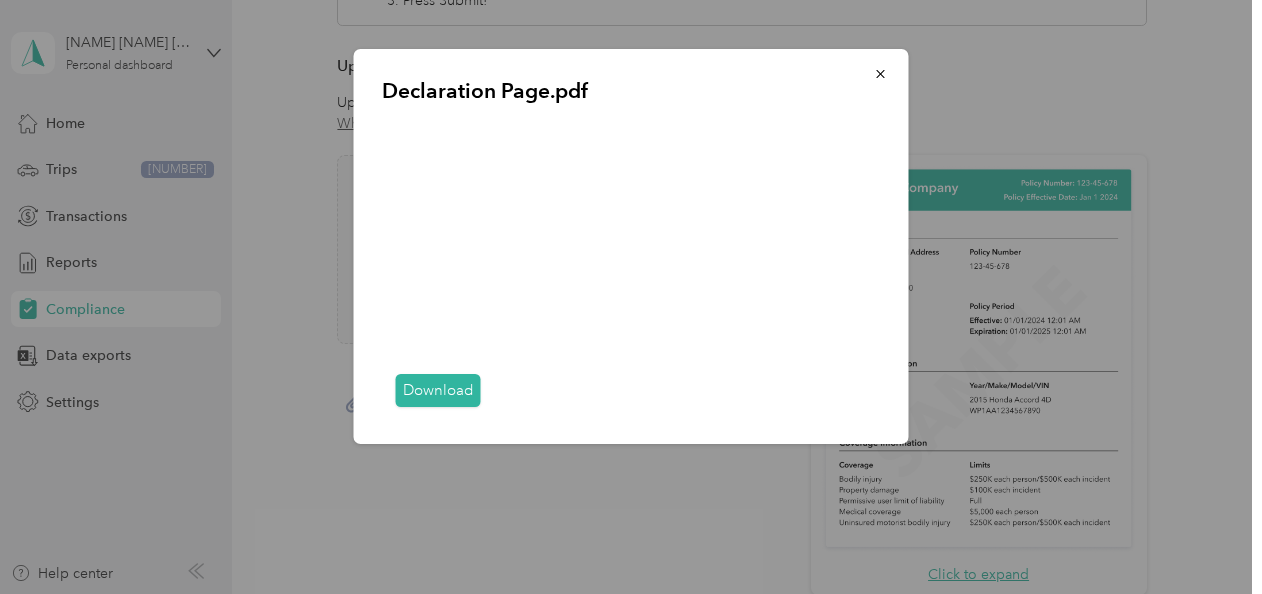 click on "Download" at bounding box center [438, 390] 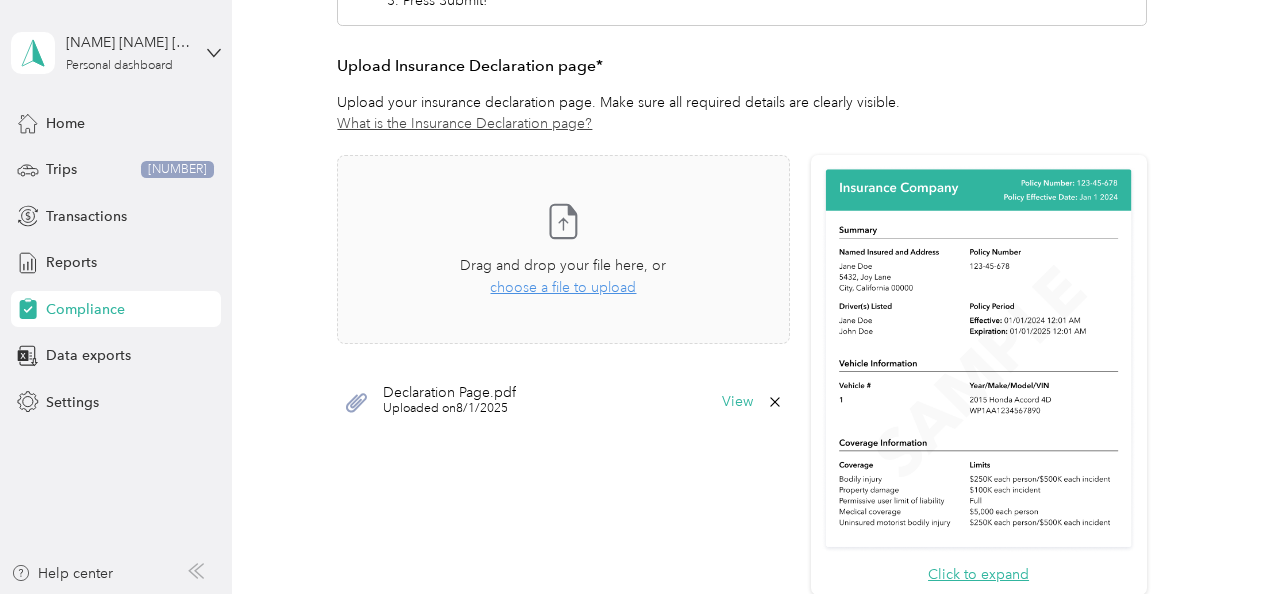 click on "Take a photo or choose a photo from your library Drag and drop your file here, or choose a file to upload Declaration Page.pdf Uploaded on [DATE] View" at bounding box center (563, 410) 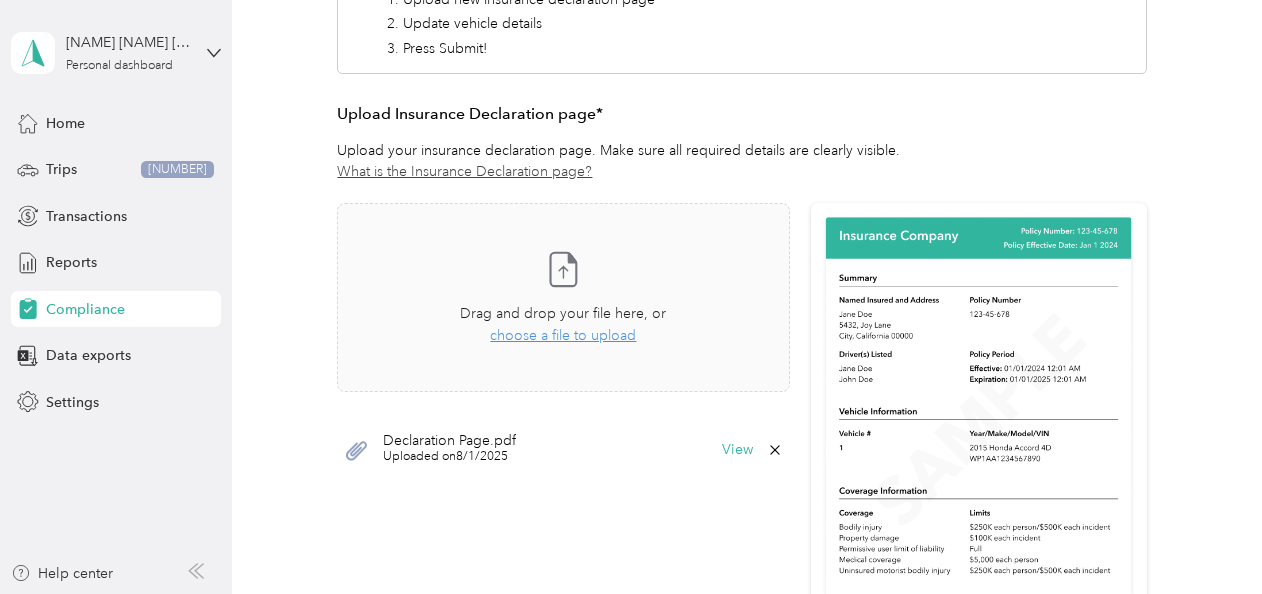 scroll, scrollTop: 368, scrollLeft: 0, axis: vertical 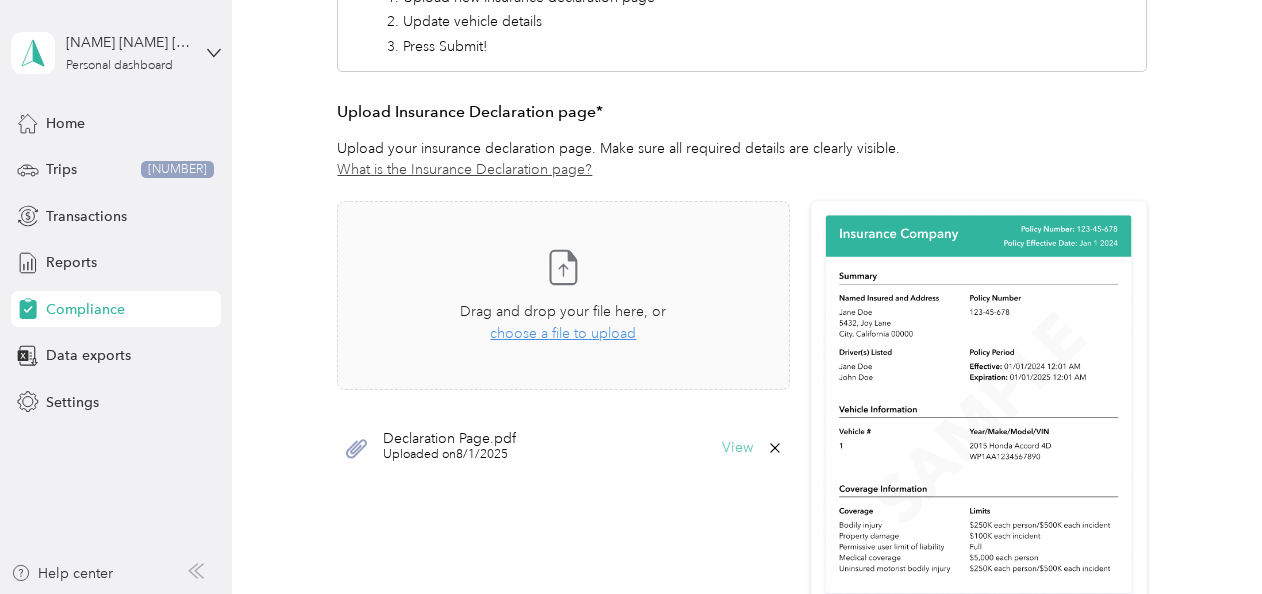 click on "View" at bounding box center [737, 448] 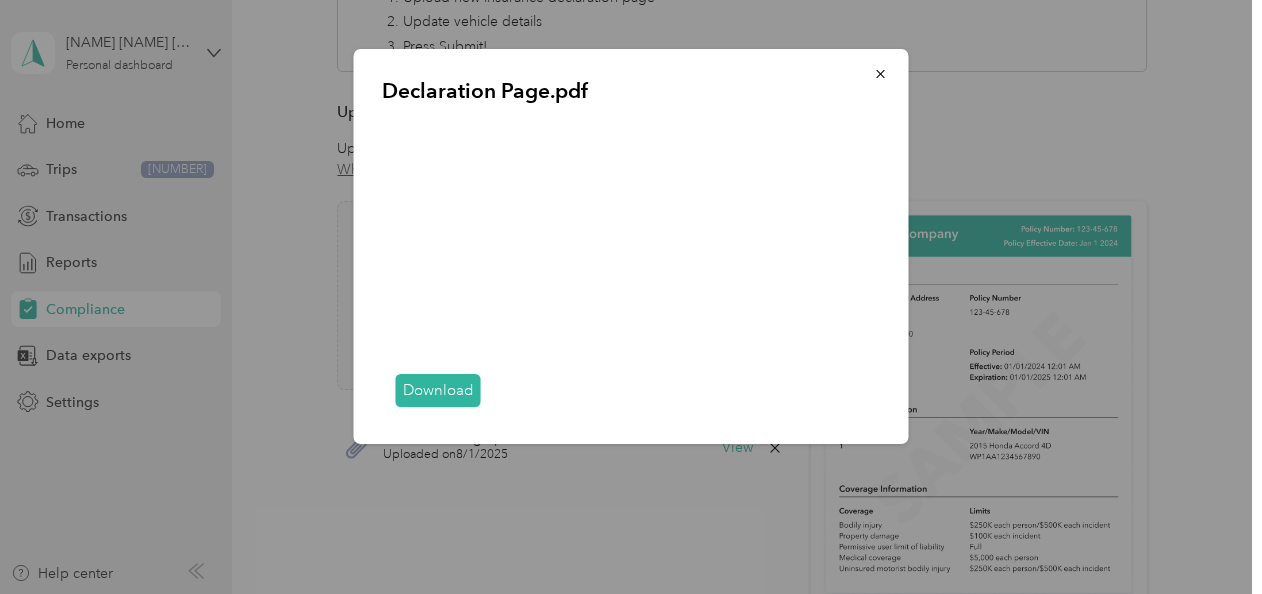click on "Download" at bounding box center (631, 391) 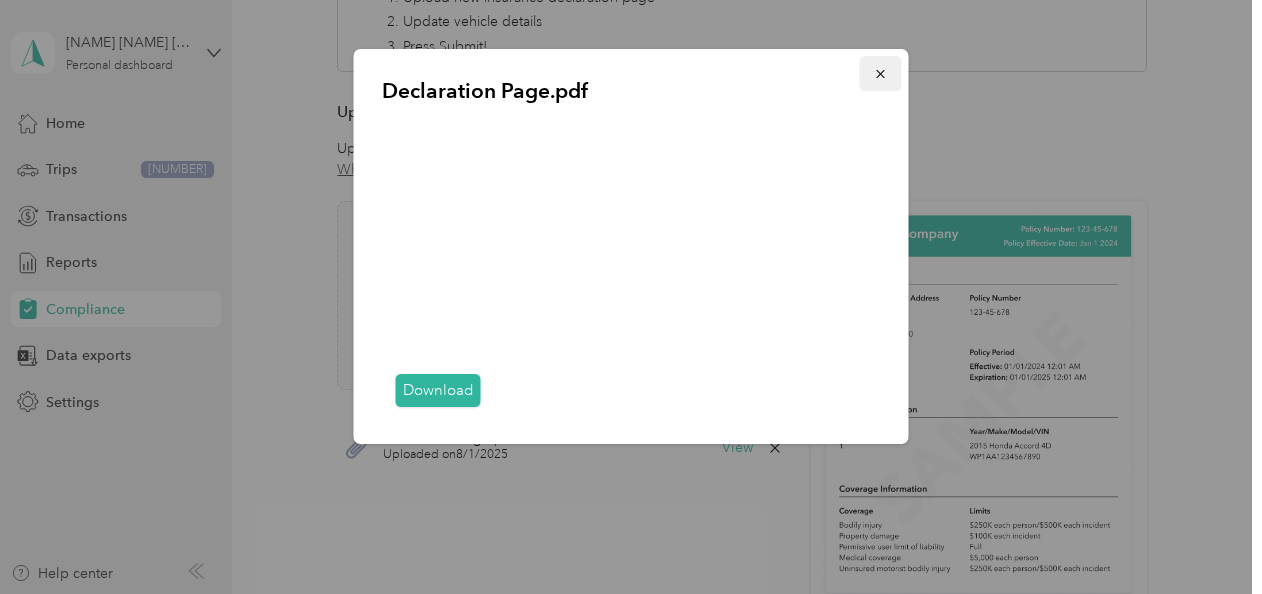click 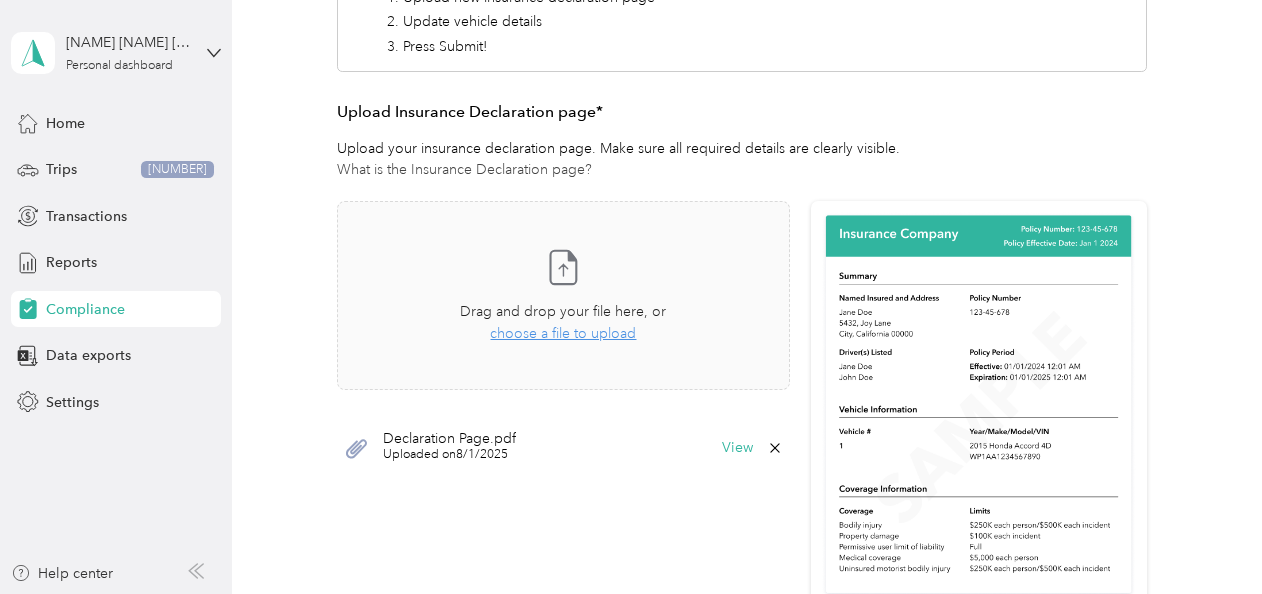 click on "What is the Insurance Declaration page?" at bounding box center (741, 169) 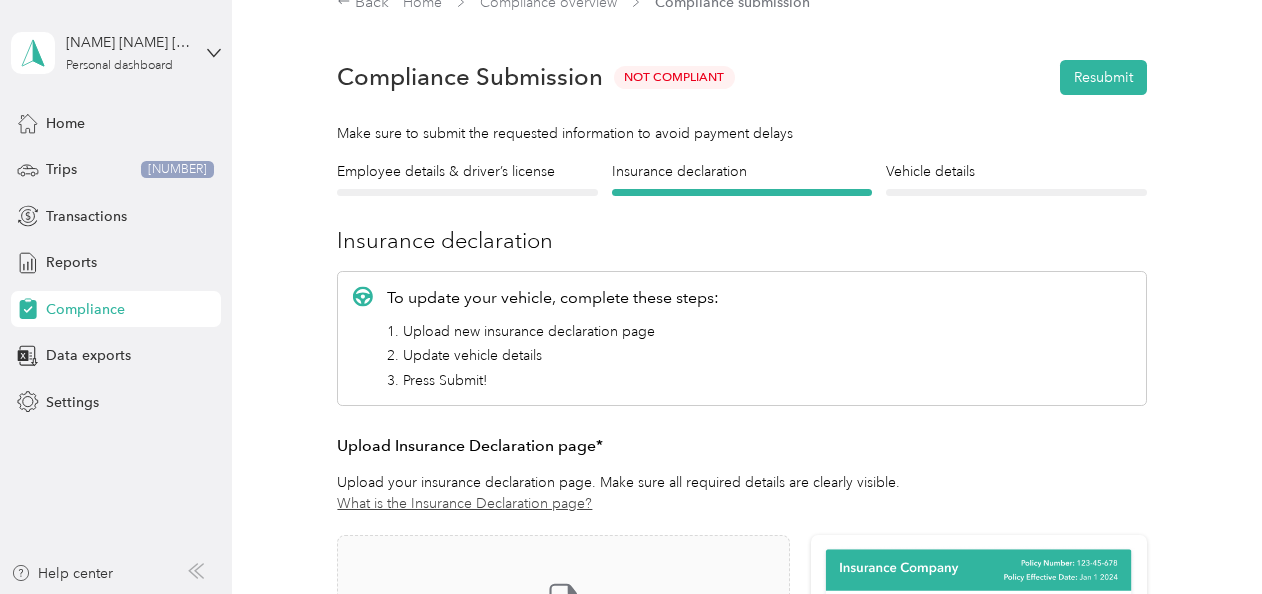 scroll, scrollTop: 0, scrollLeft: 0, axis: both 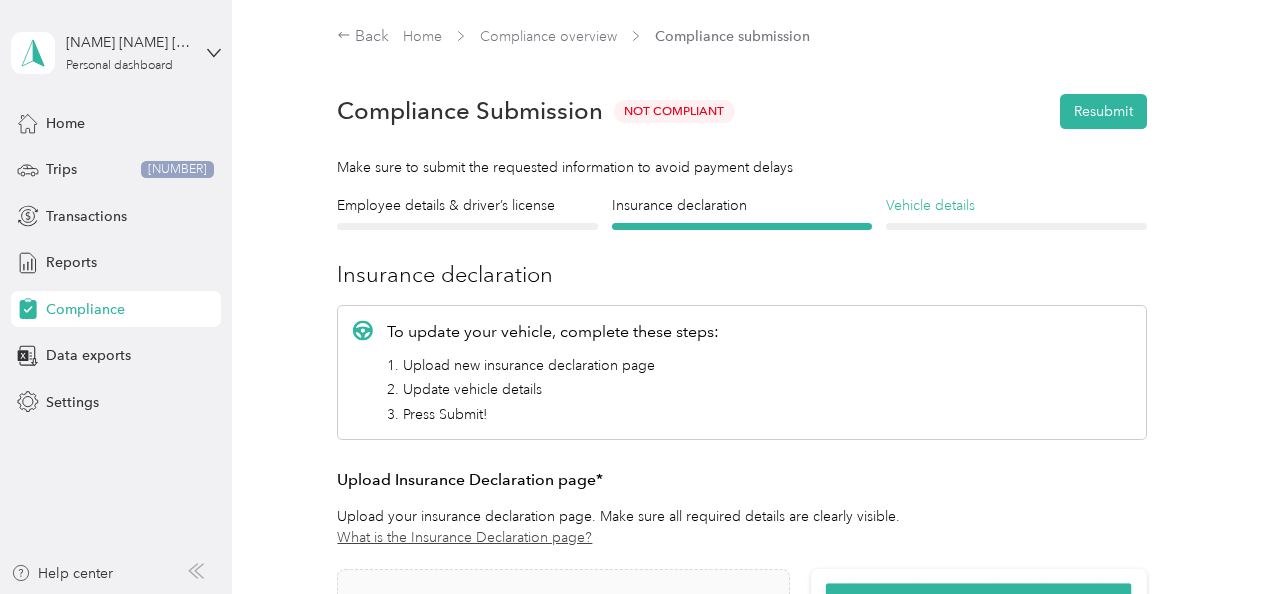 click on "Vehicle details" at bounding box center (1016, 205) 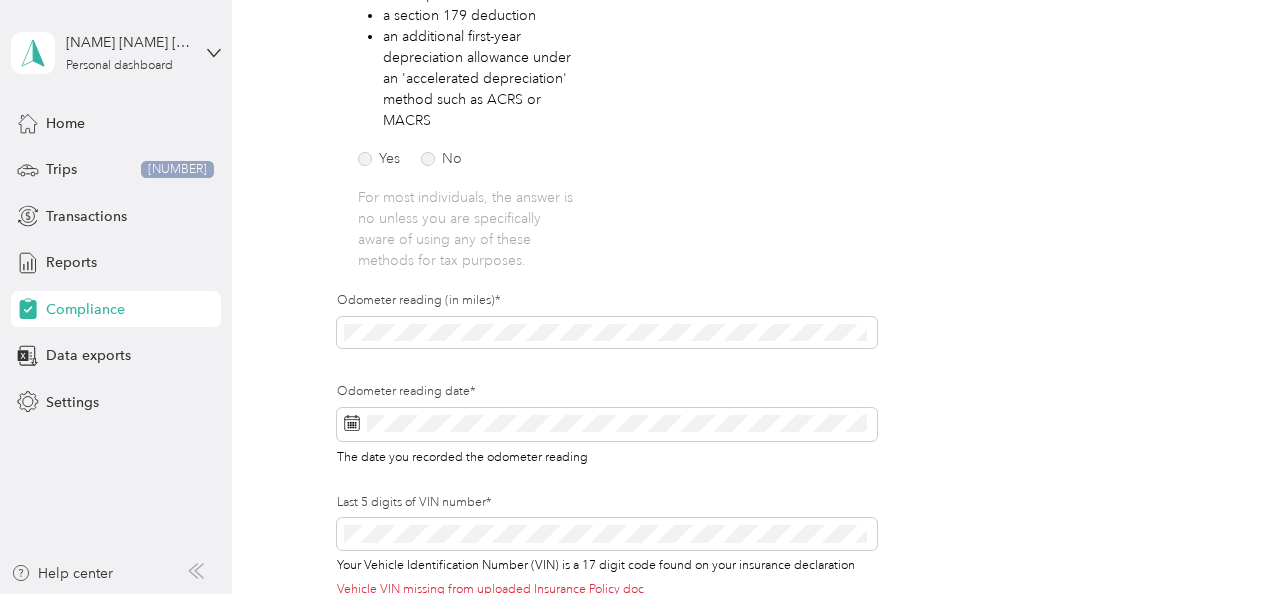 scroll, scrollTop: 488, scrollLeft: 0, axis: vertical 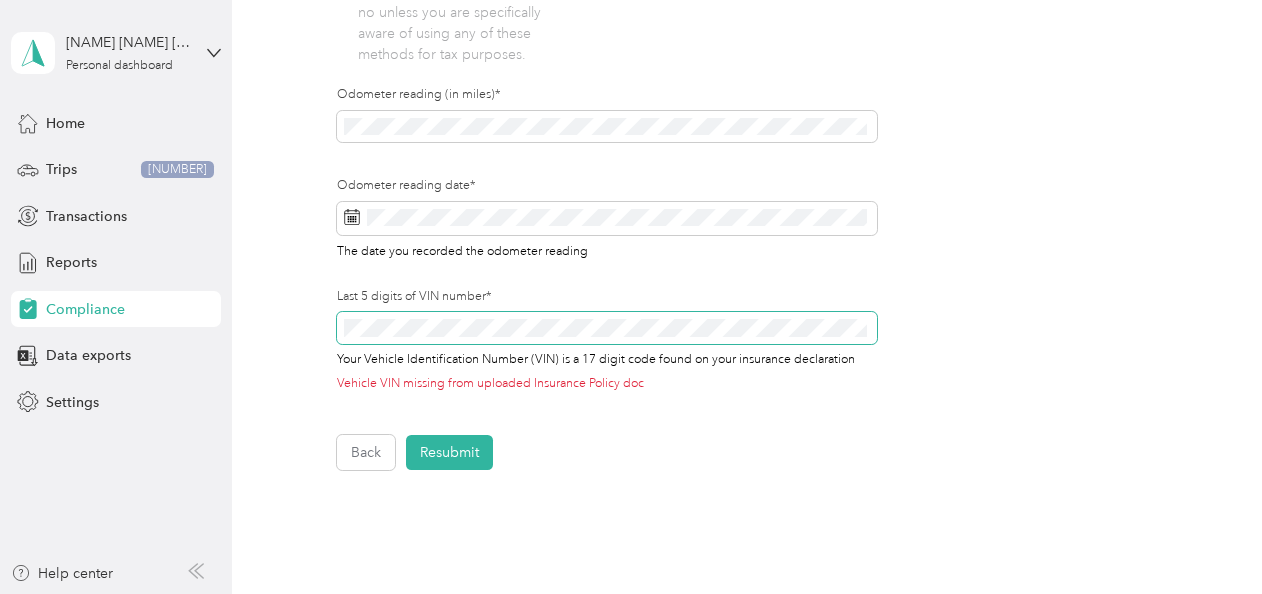 click on "Employee details & driver’s license License Insurance declaration Insurance Vehicle details Vehicle Vehicle details First name* [NAME] Last name* [NAME] Mobile number* [PHONE] Upload Driver's License* Upload an image of the FRONT of your license. Ensure that all details are visible. Take a photo or choose a photo from your library Drag and drop your file here, or choose a file to upload IMG_0073.jpeg Uploaded on [DATE] View To update your vehicle, complete these steps: 1. Upload new insurance declaration page 2. Update vehicle details 3. Press Submit! Upload Insurance Declaration page* Upload your insurance declaration page. Make sure all required details are clearly visible. What is the Insurance Declaration page? Click to expand This is an example. Your insurance insurance declaration page may look slightly different. Take a photo or choose a photo from your library Drag and drop your file here, or choose a file to upload Declaration Page.pdf Uploaded on [DATE] View Is this vehicle owned or leased?* Owned Leased Yes No" at bounding box center [742, -12] 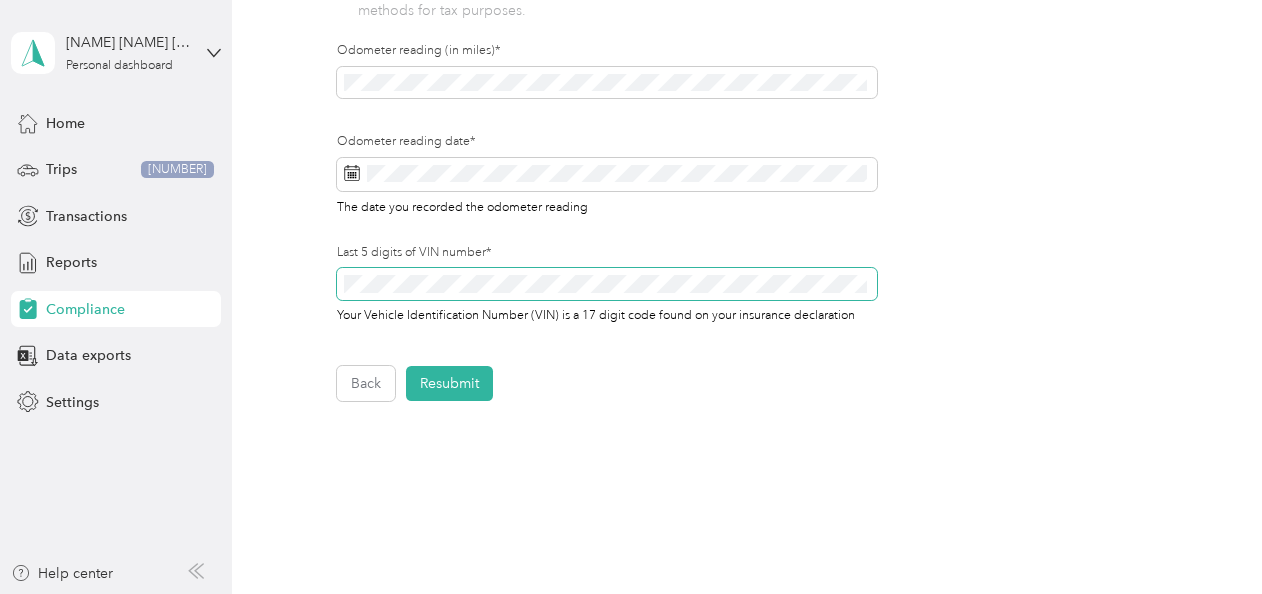 scroll, scrollTop: 731, scrollLeft: 0, axis: vertical 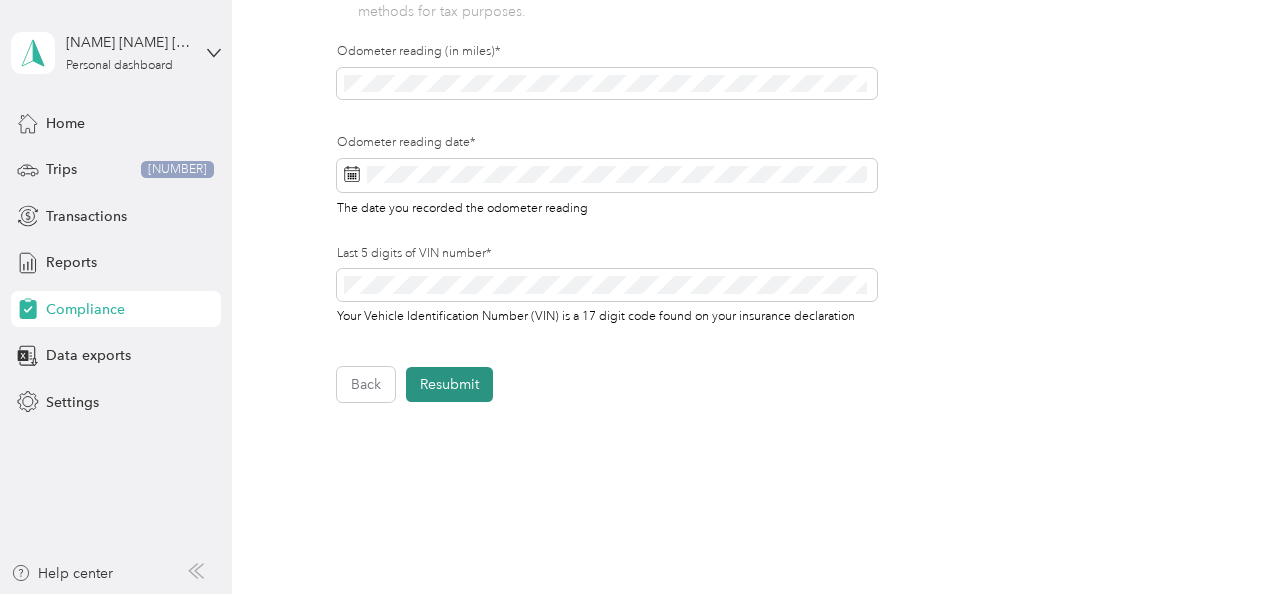 click on "Resubmit" at bounding box center (449, 384) 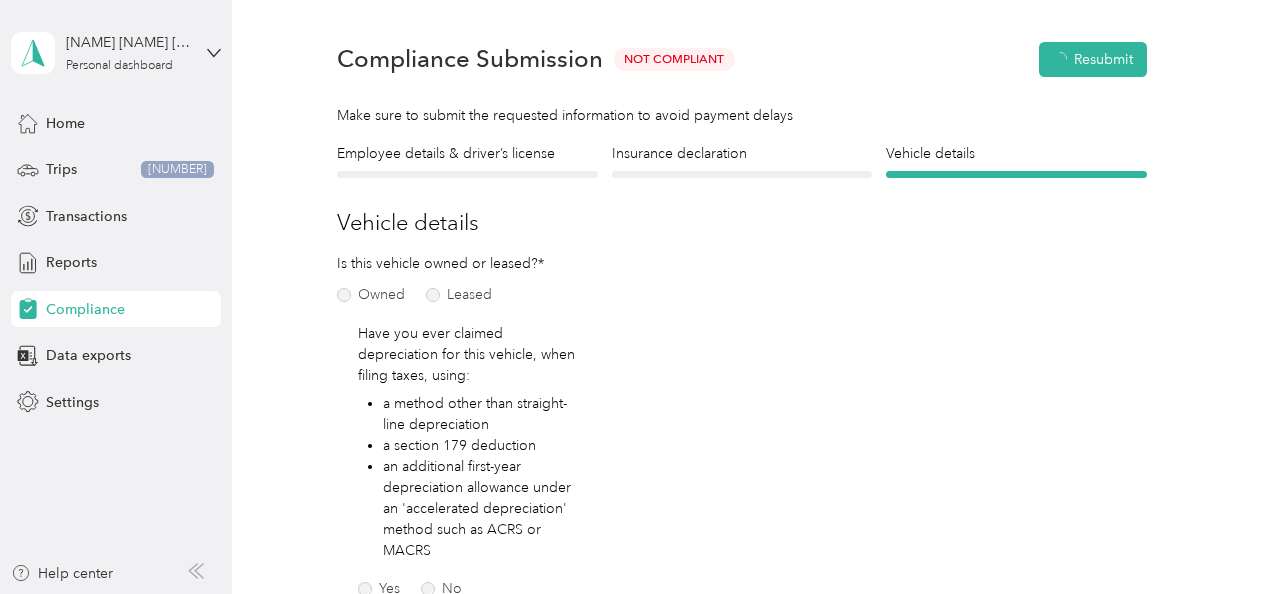 scroll, scrollTop: 24, scrollLeft: 0, axis: vertical 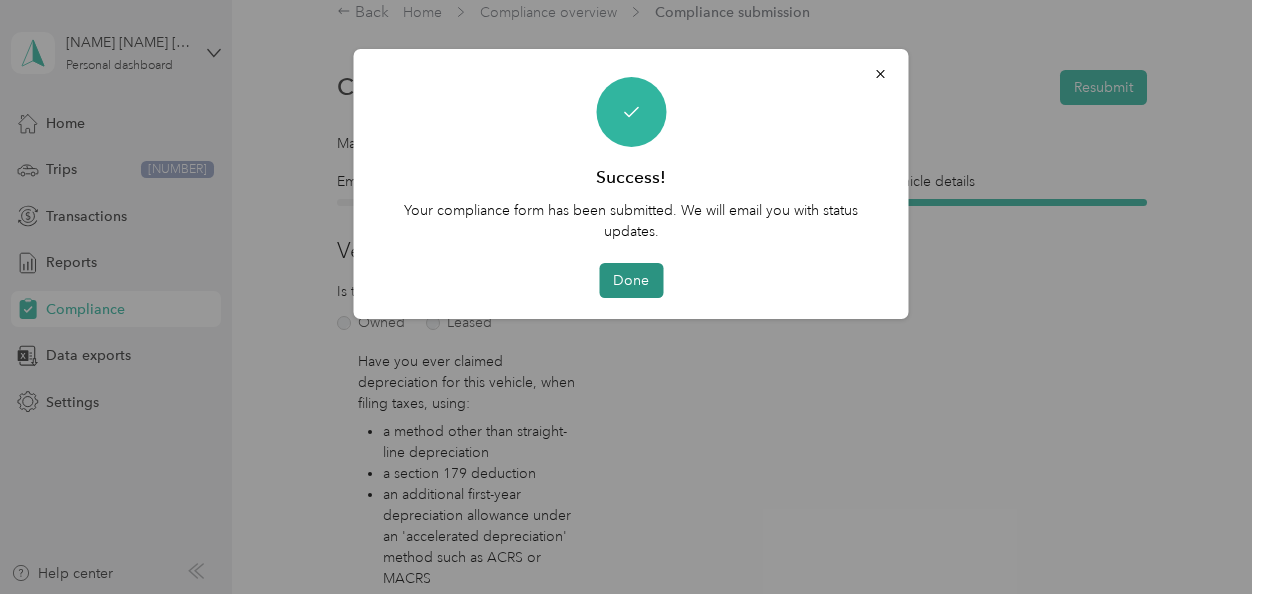 click on "Done" at bounding box center (631, 280) 